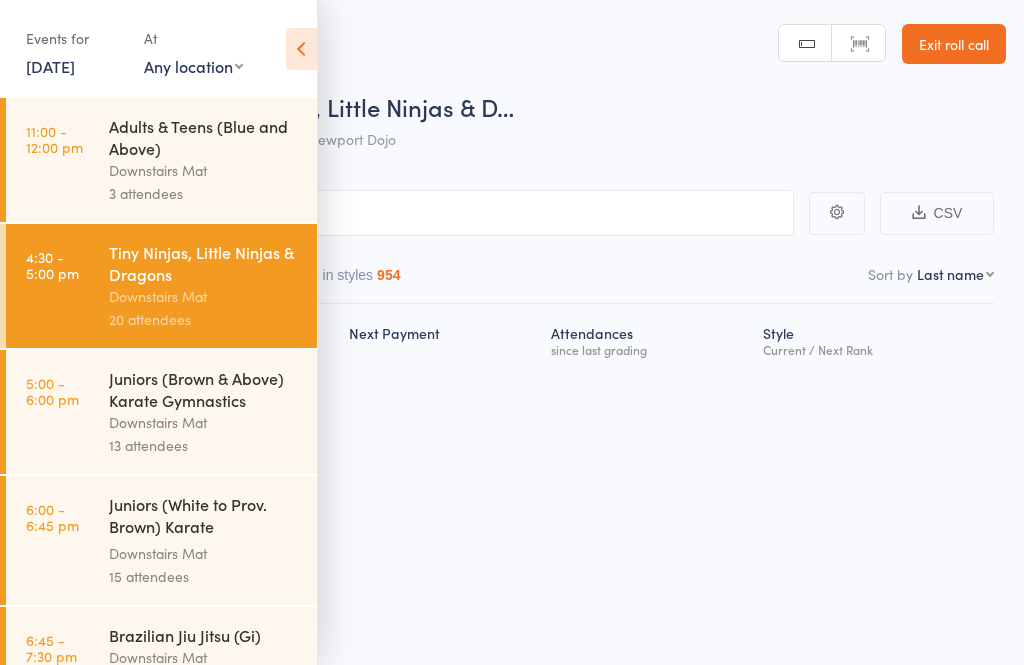 scroll, scrollTop: 0, scrollLeft: 0, axis: both 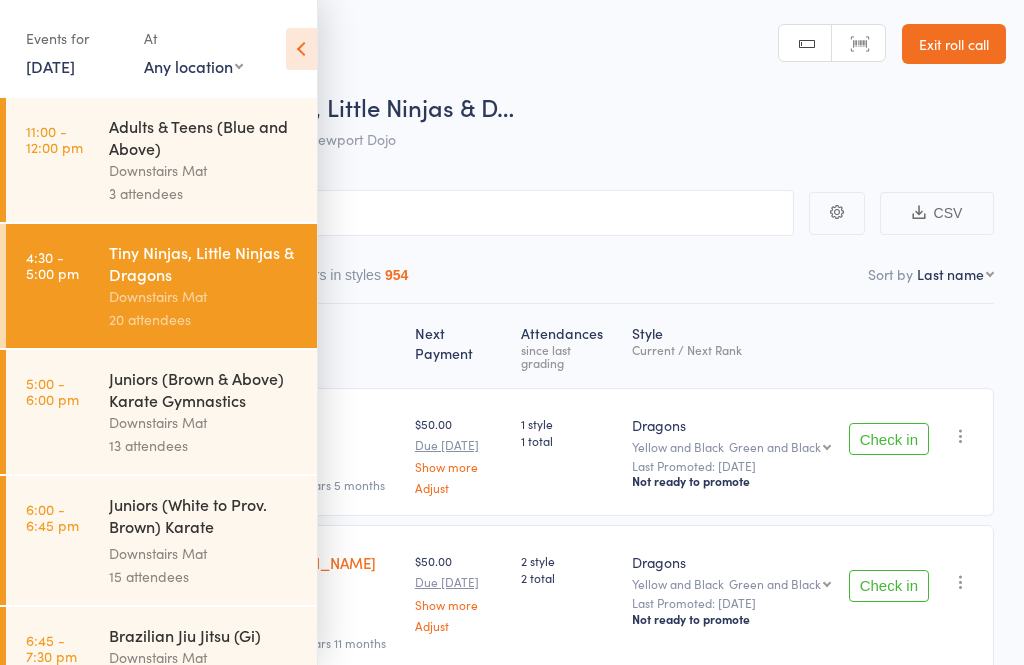 click on "Events for [DATE] [DATE]
[DATE]
Sun Mon Tue Wed Thu Fri Sat
27
29
30
01
02
03
04
05
28
06
07
08
09
10
11
12
29
13
14
15
16
17
18
19
30
20
21
22
23
24
25
26
31
27
28
29
30
31
01
02" at bounding box center (158, 50) 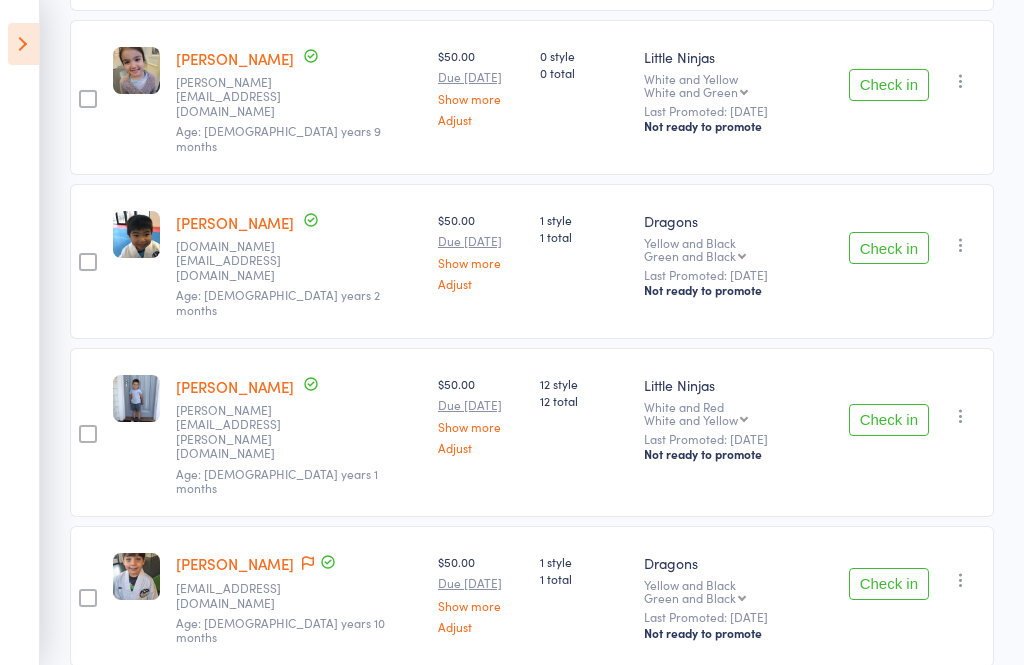 scroll, scrollTop: 2482, scrollLeft: 0, axis: vertical 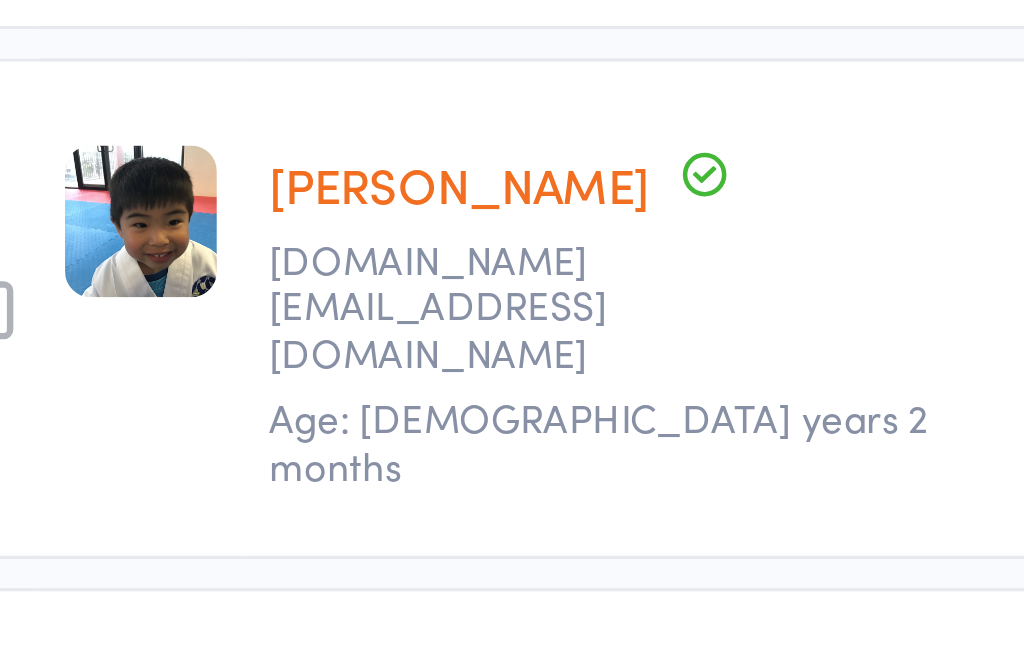 click on "edit" at bounding box center [136, 733] 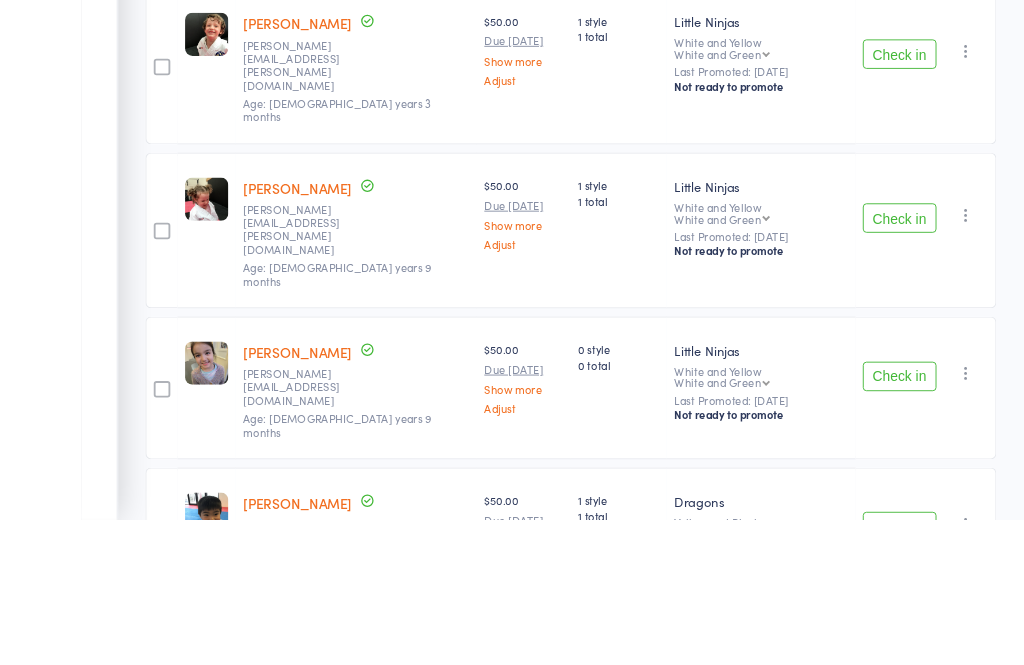 scroll, scrollTop: 2431, scrollLeft: 0, axis: vertical 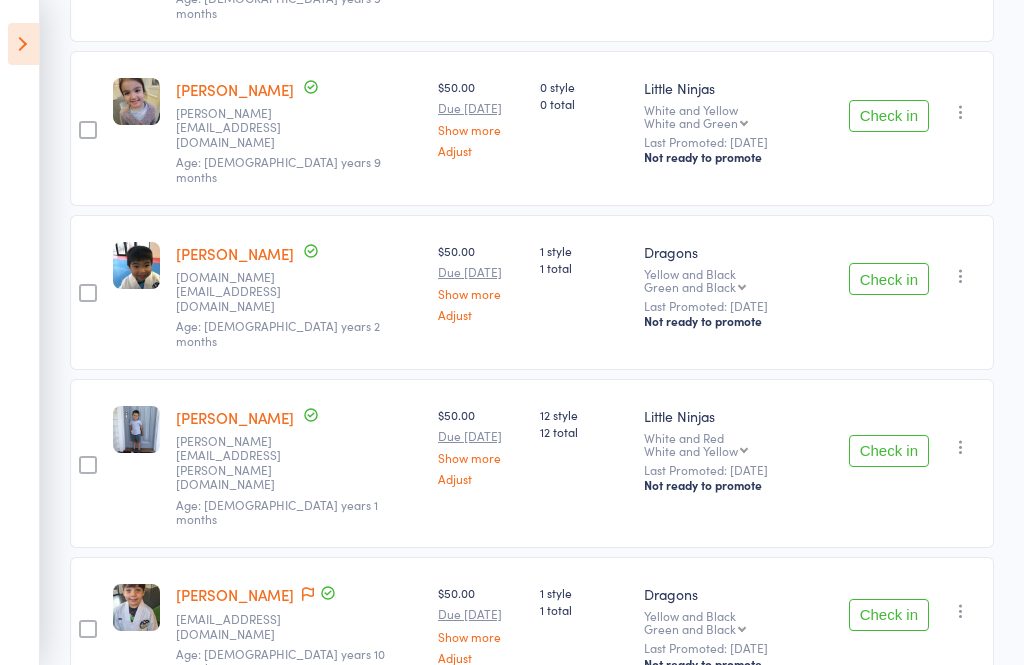 click at bounding box center [23, 44] 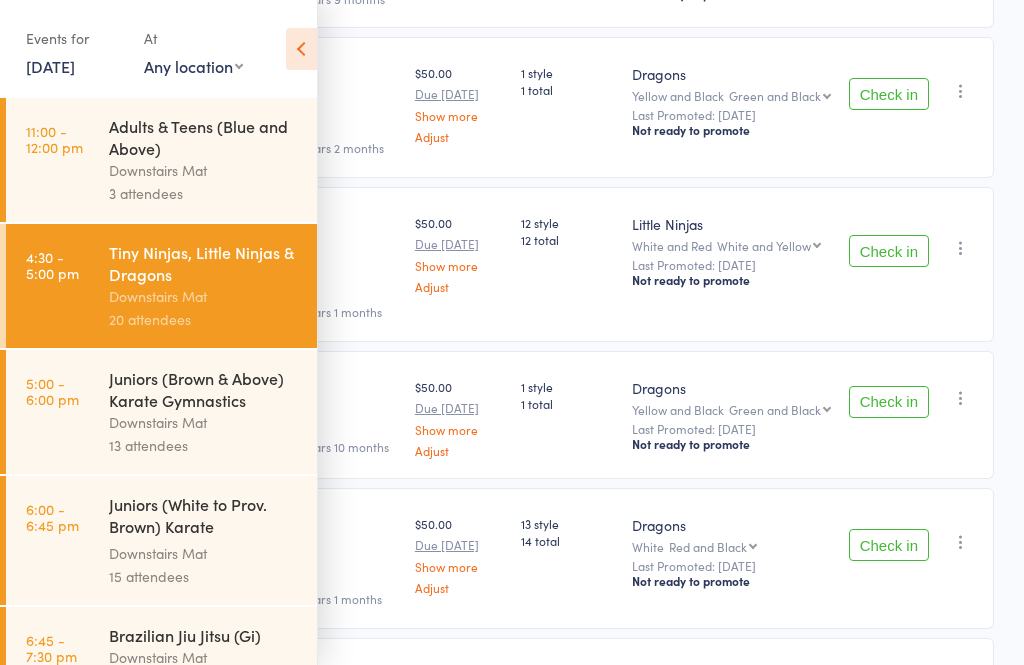 click on "5:00 - 6:00 pm Juniors (Brown & Above) Karate Gymnastics Downstairs Mat 13 attendees" at bounding box center (161, 412) 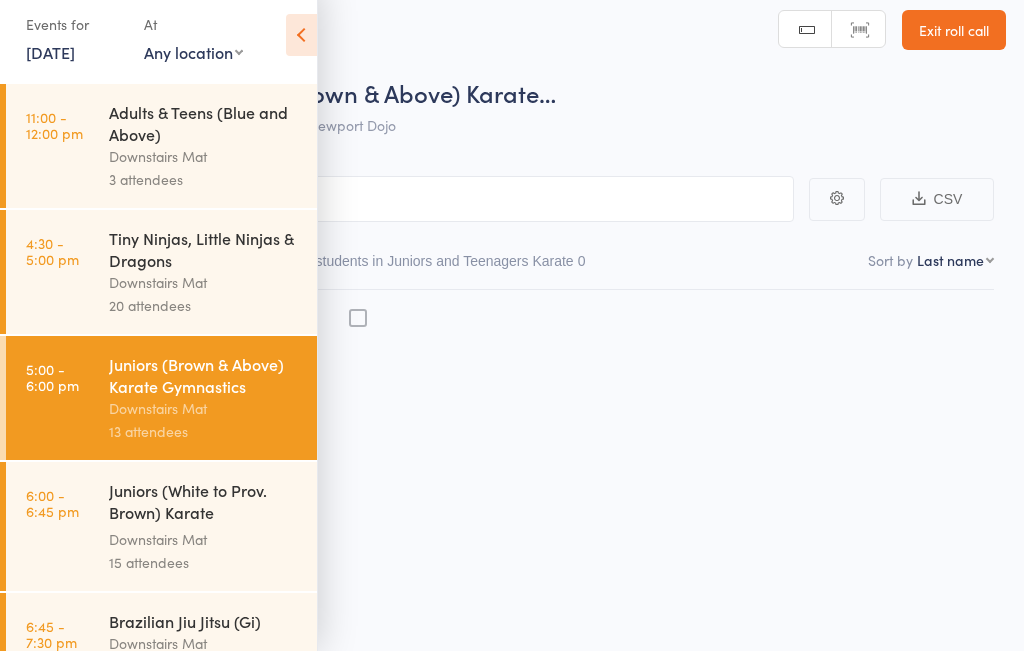 scroll, scrollTop: 14, scrollLeft: 0, axis: vertical 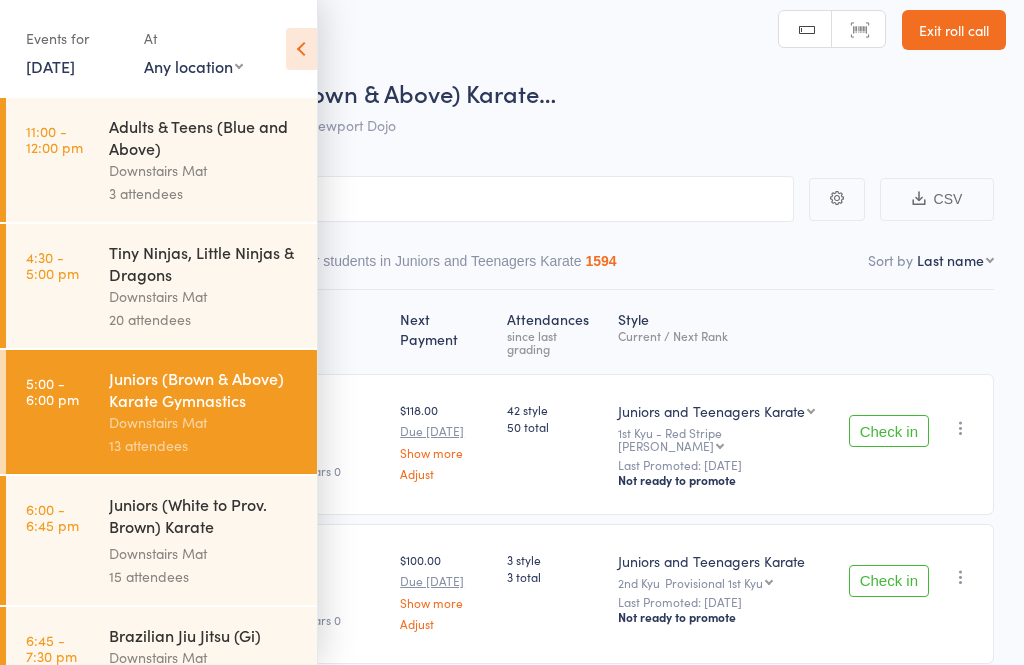 click at bounding box center [301, 49] 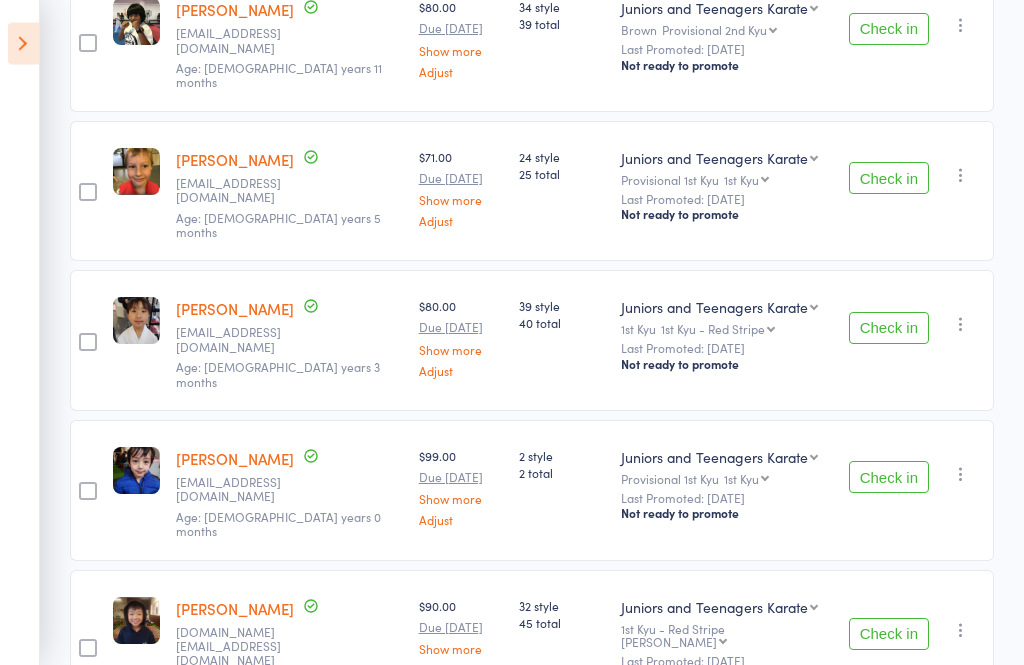 click at bounding box center (23, 44) 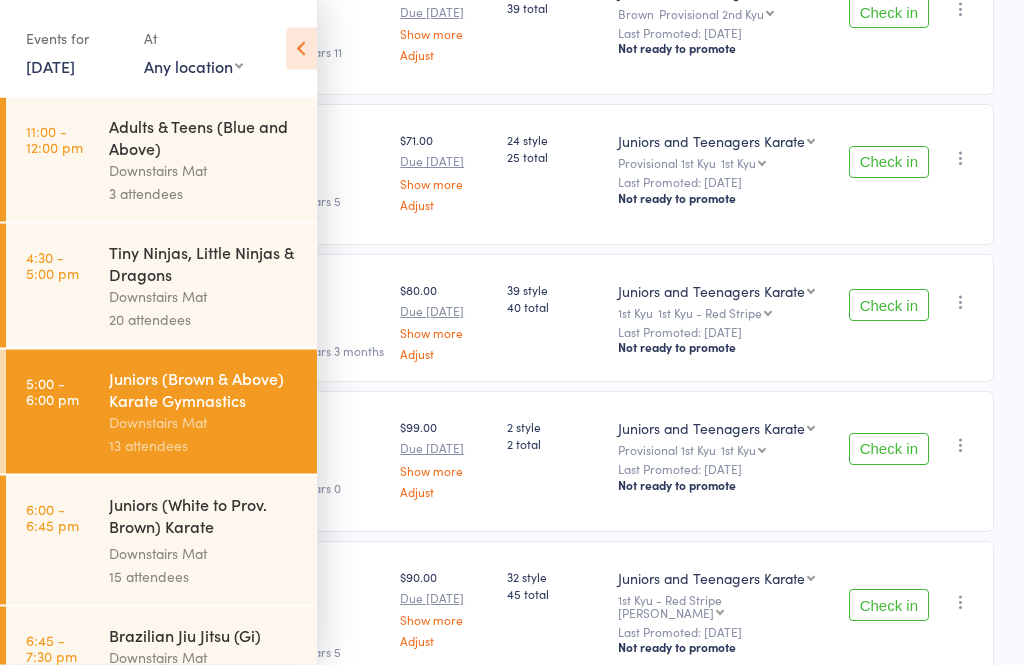 scroll, scrollTop: 1015, scrollLeft: 0, axis: vertical 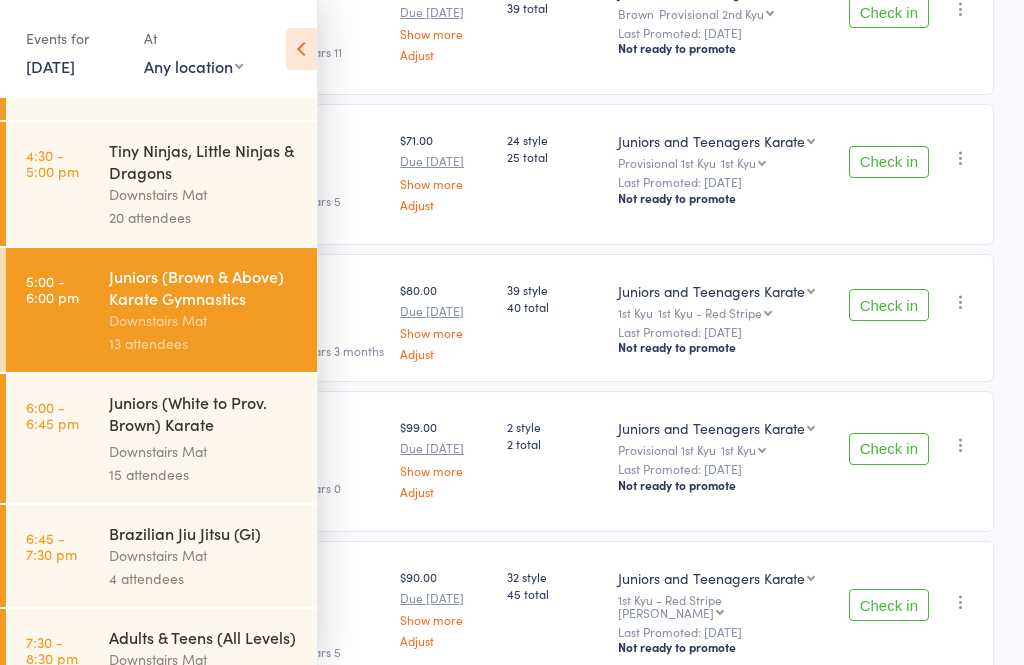 click on "Downstairs Mat" at bounding box center (204, 555) 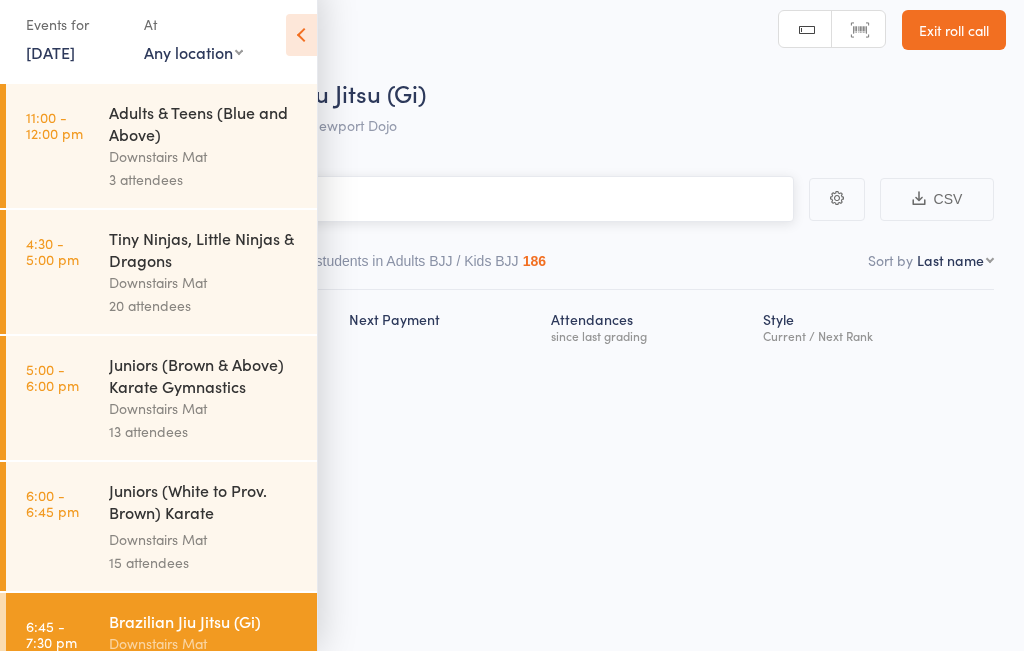scroll, scrollTop: 14, scrollLeft: 0, axis: vertical 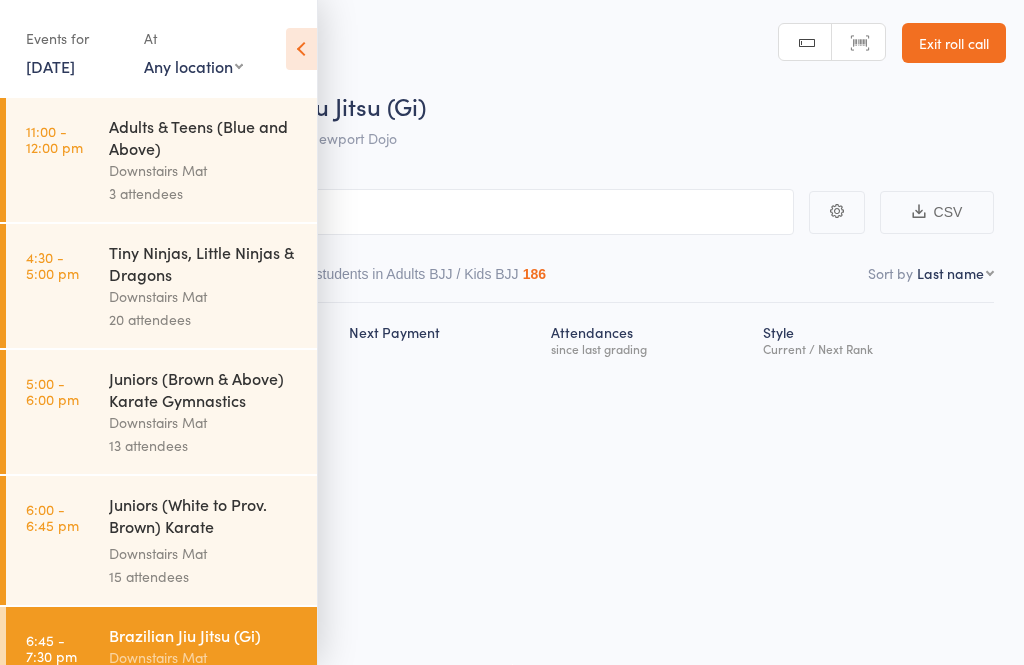 click at bounding box center (301, 49) 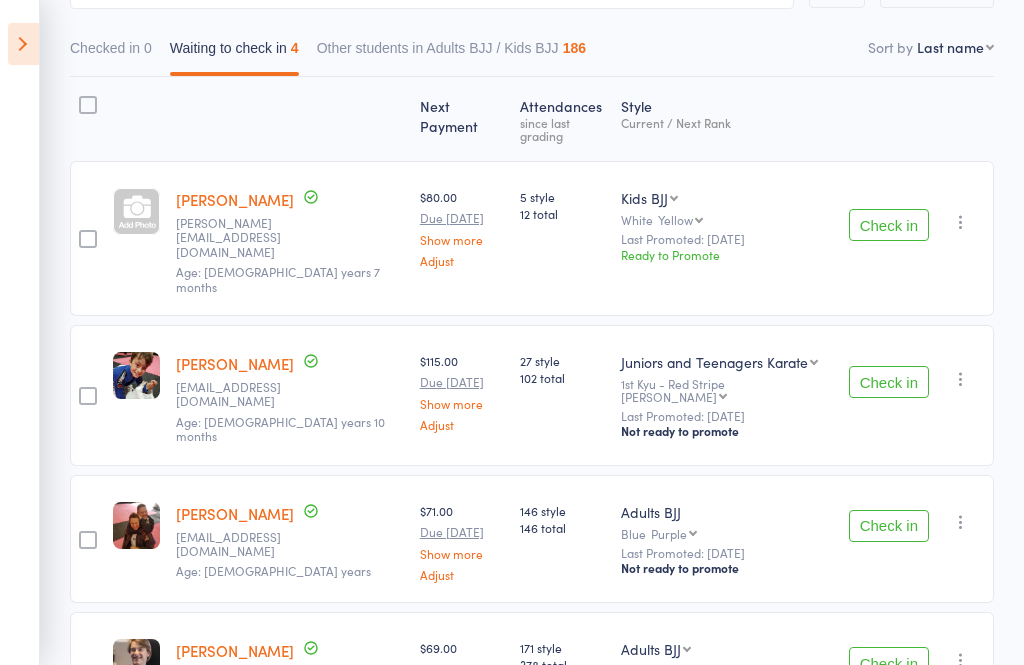 scroll, scrollTop: 277, scrollLeft: 0, axis: vertical 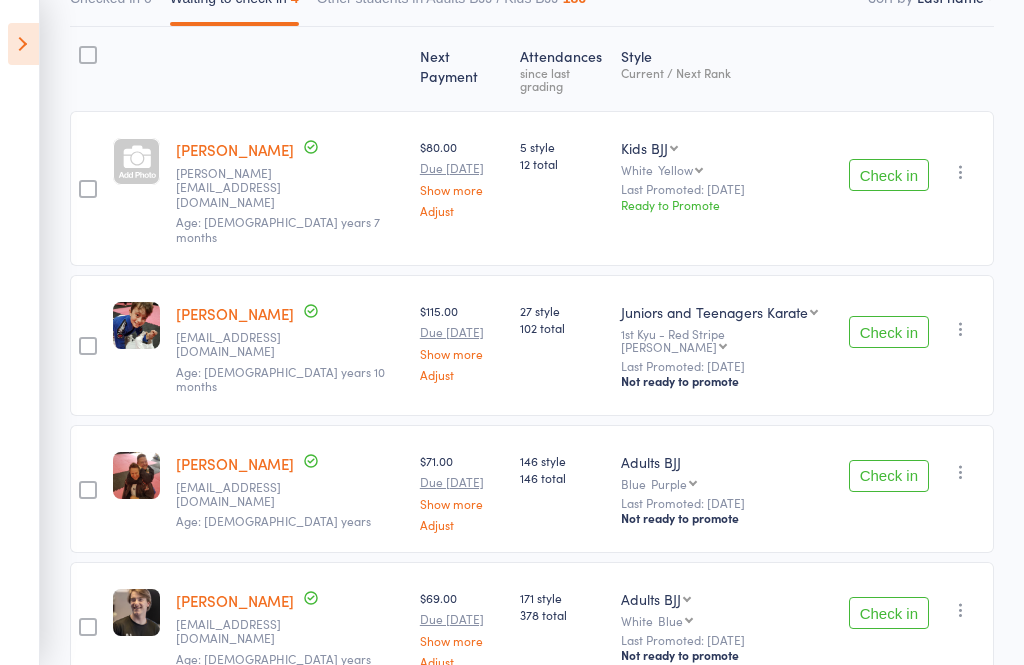 click at bounding box center (23, 44) 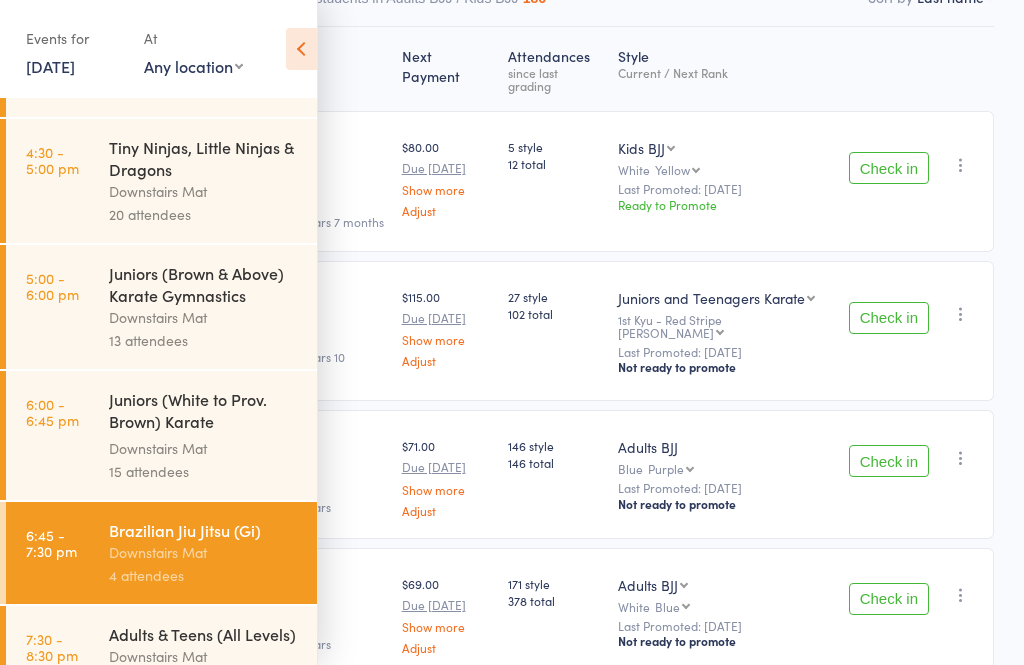 scroll, scrollTop: 102, scrollLeft: 0, axis: vertical 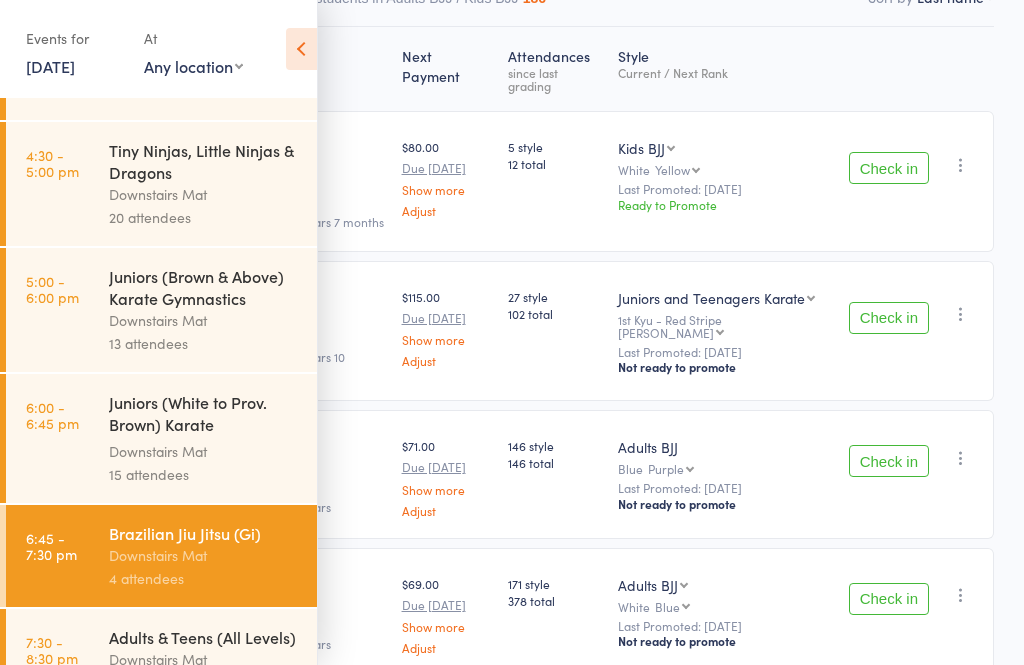 click on "Downstairs Mat" at bounding box center (204, 659) 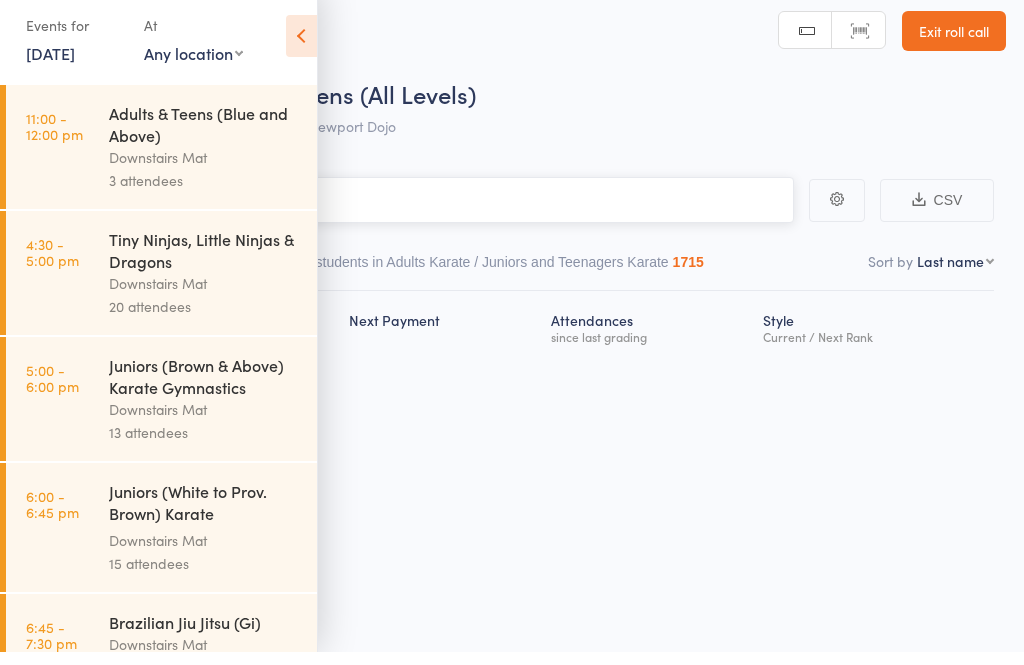 scroll, scrollTop: 14, scrollLeft: 0, axis: vertical 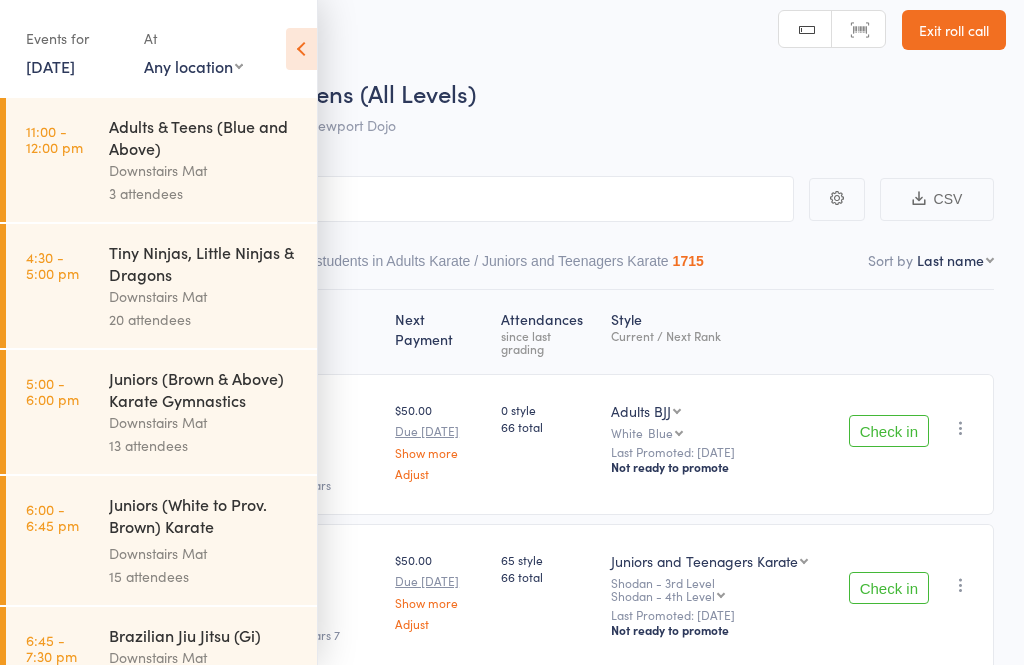 click at bounding box center (301, 49) 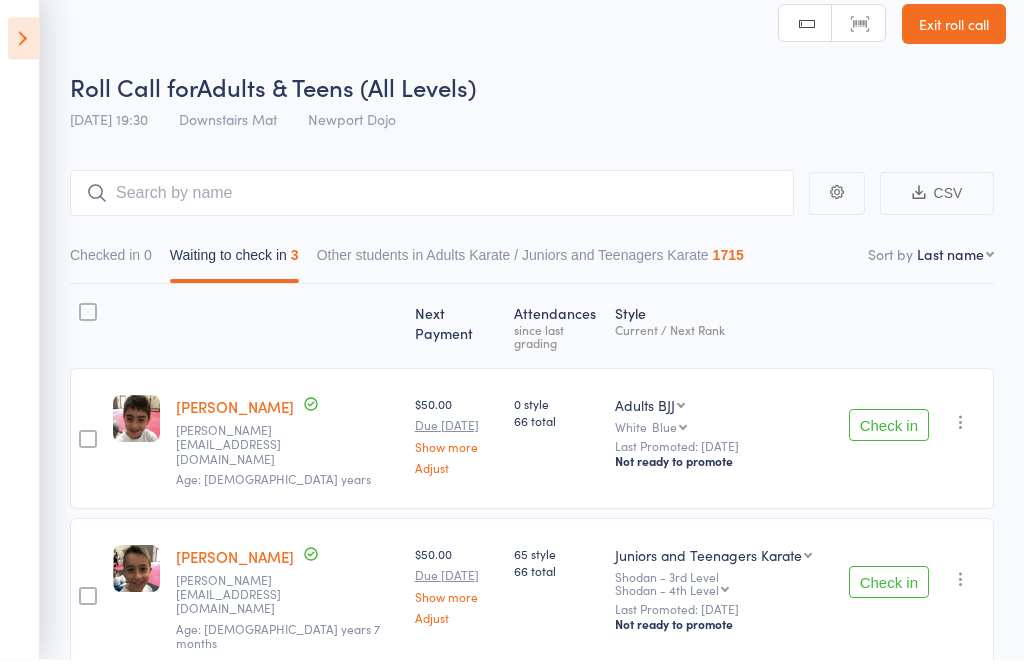 scroll, scrollTop: 140, scrollLeft: 0, axis: vertical 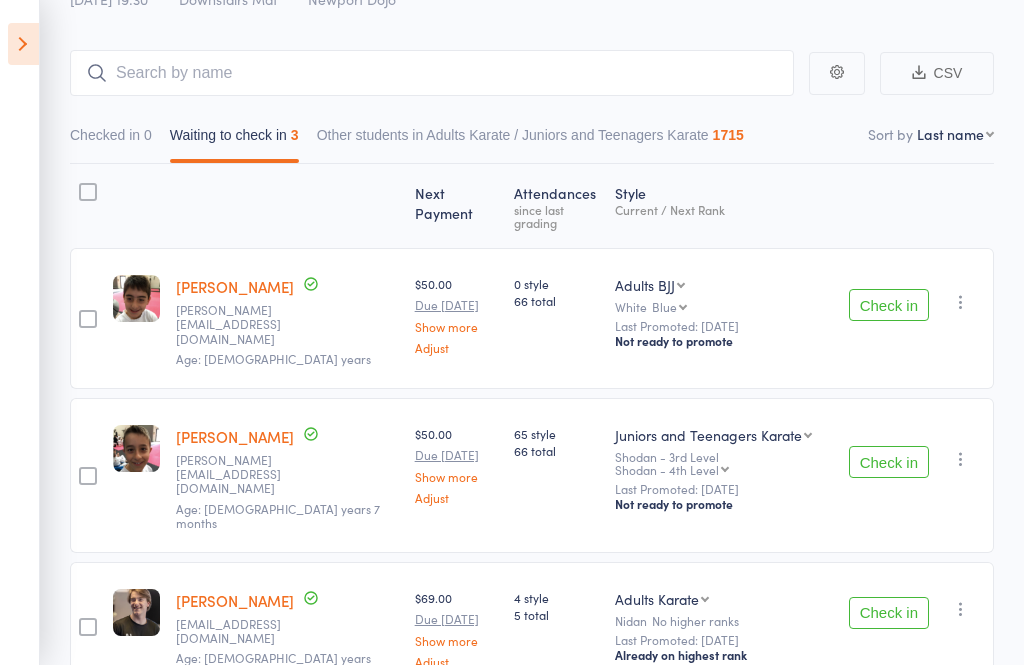 click at bounding box center [23, 44] 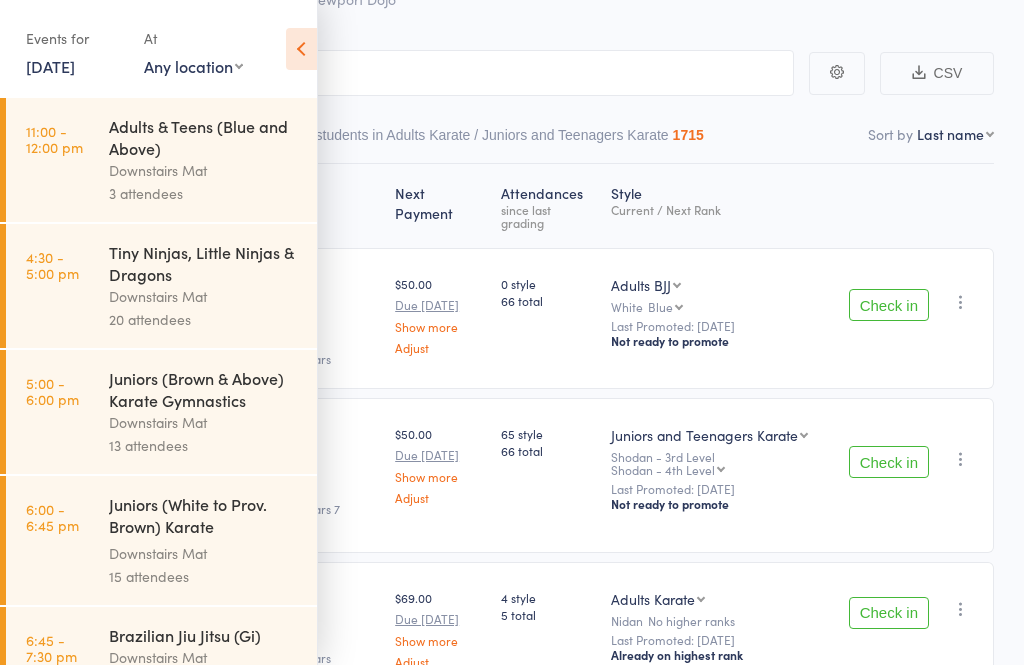 click on "Tiny Ninjas, Little Ninjas & Dragons" at bounding box center (204, 263) 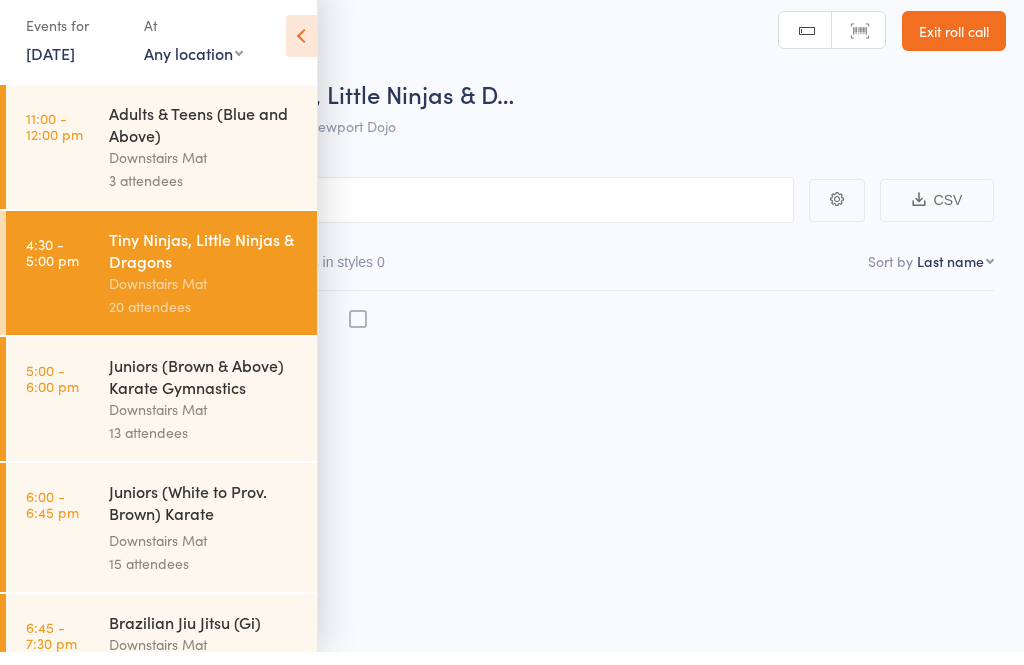scroll, scrollTop: 14, scrollLeft: 0, axis: vertical 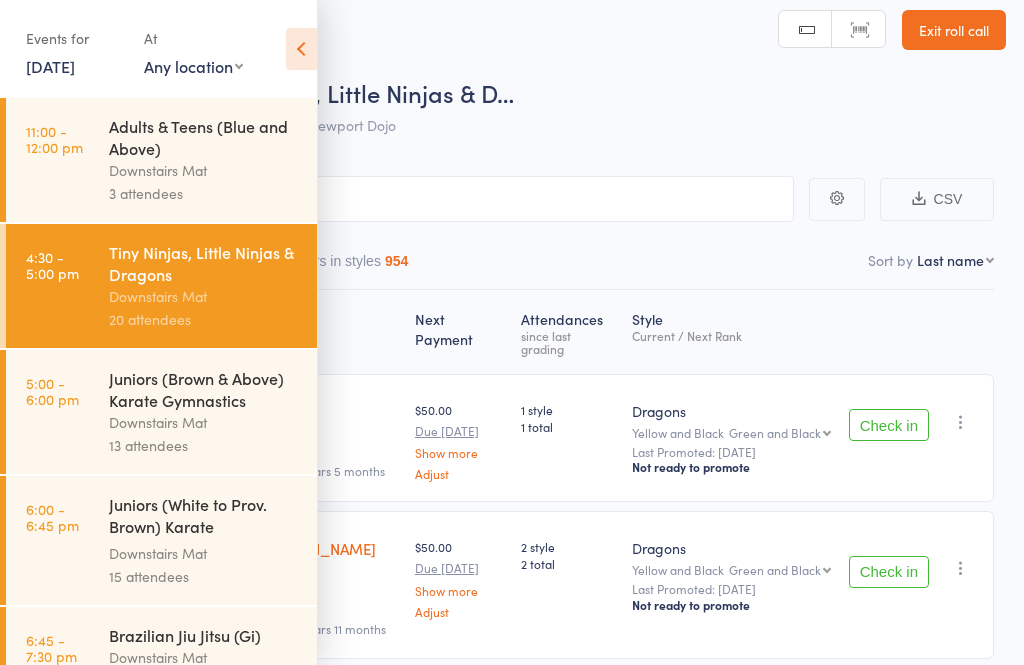 click on "[DATE]" at bounding box center [50, 66] 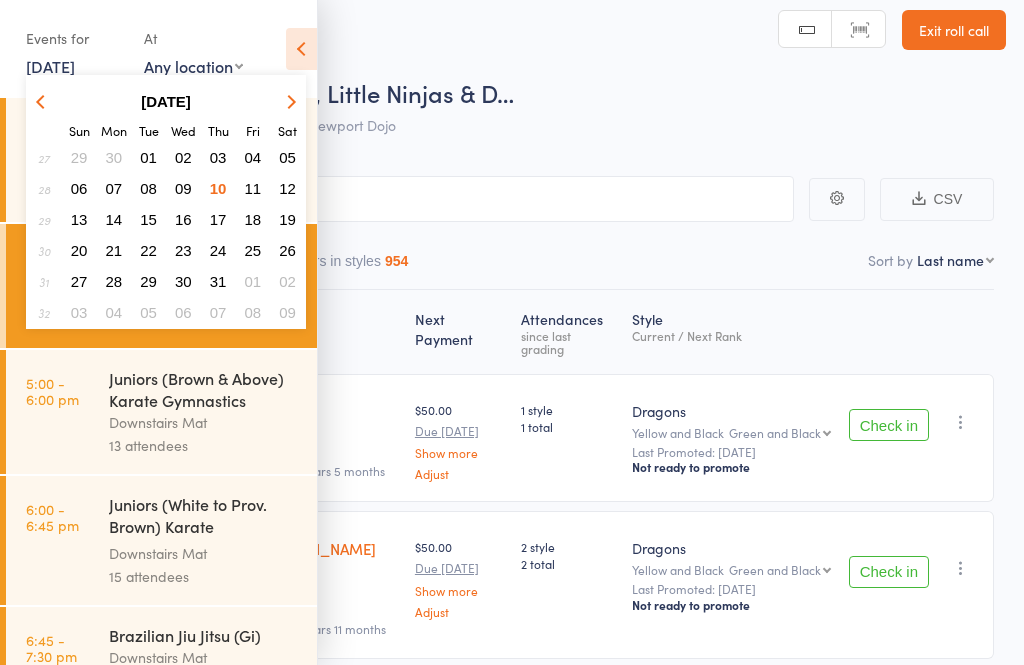 click on "12" at bounding box center (287, 188) 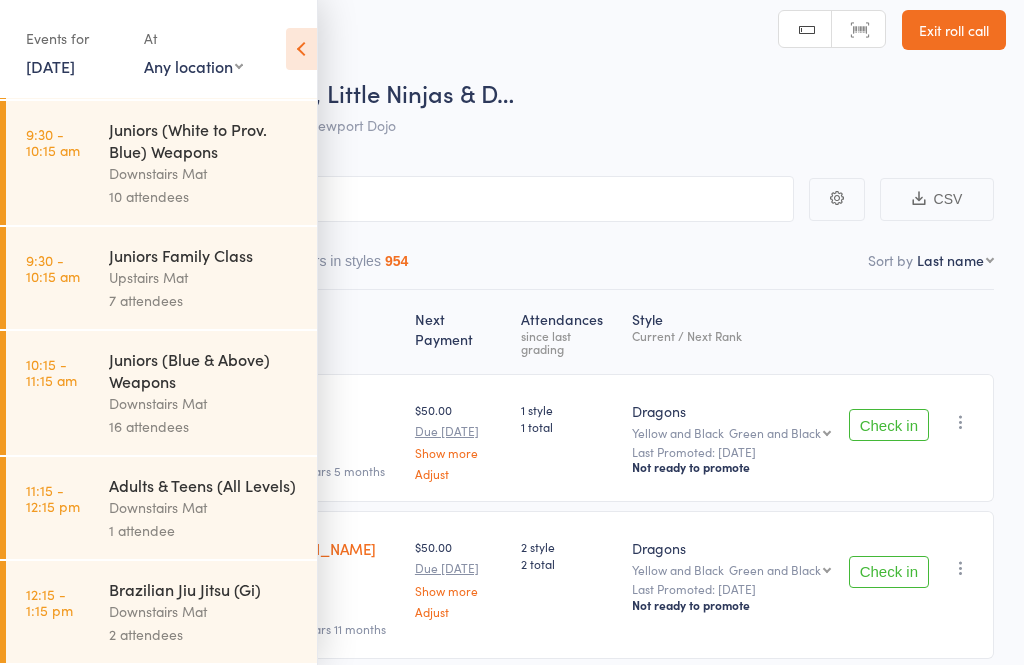 scroll, scrollTop: 223, scrollLeft: 0, axis: vertical 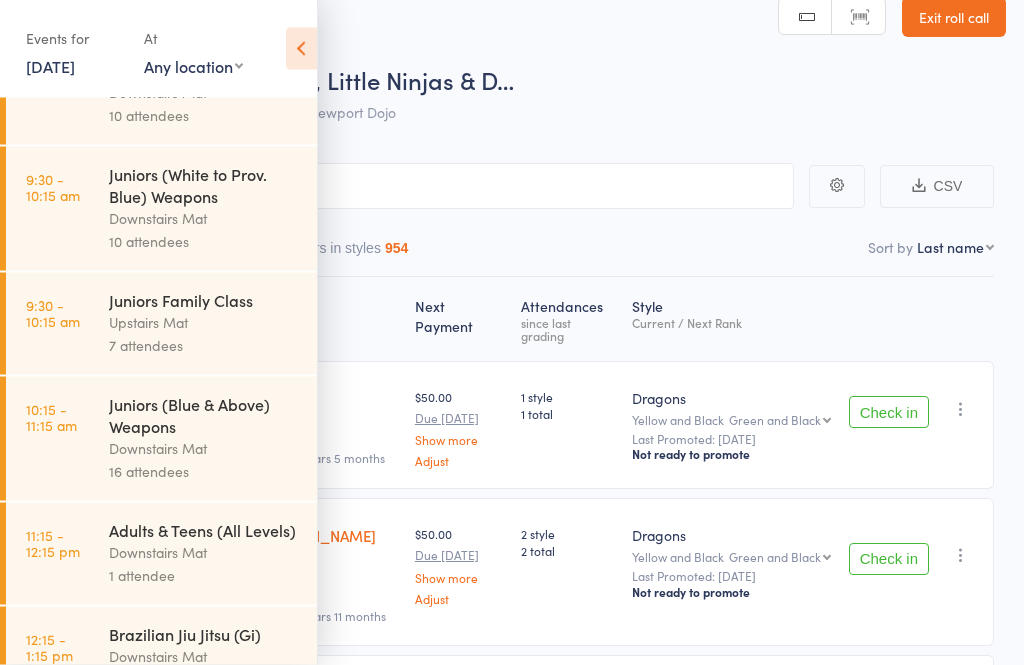 click on "Juniors (White to Prov. Blue) Weapons" at bounding box center (204, 186) 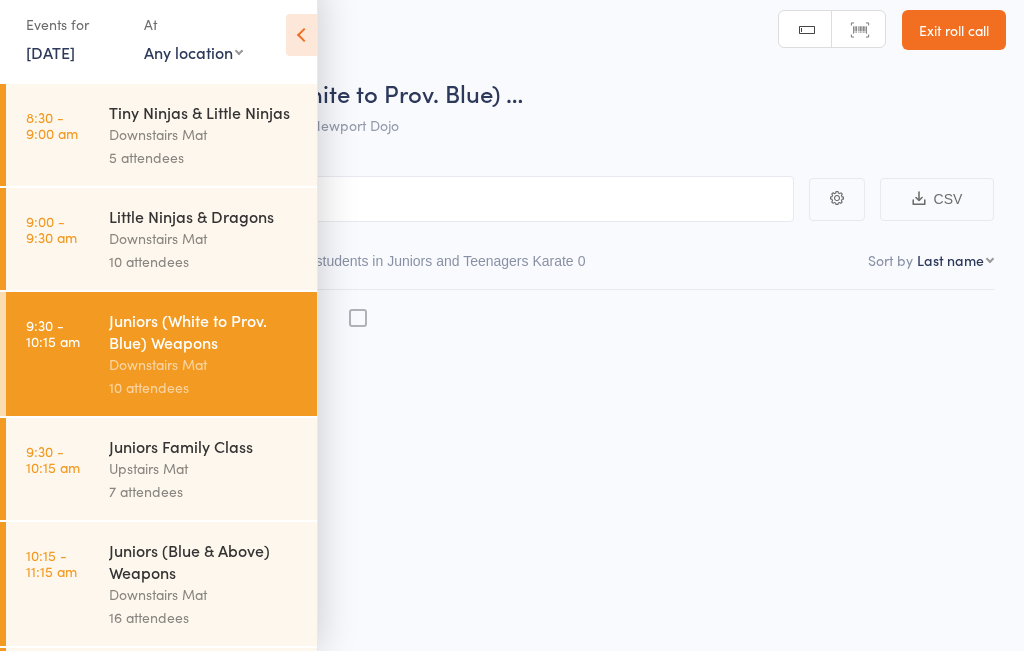 scroll, scrollTop: 14, scrollLeft: 0, axis: vertical 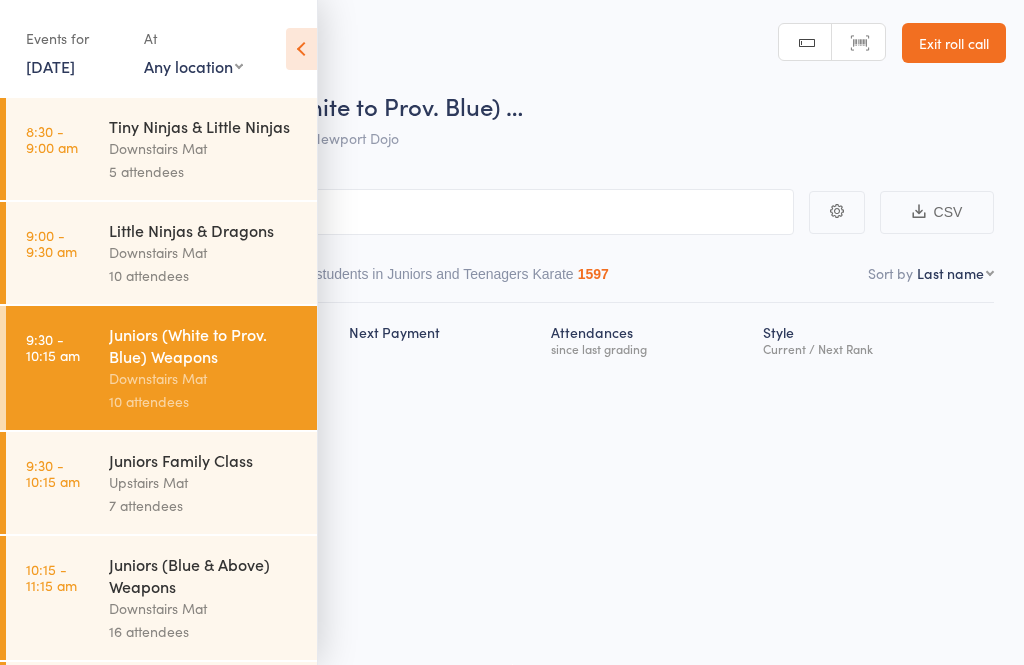 click at bounding box center [301, 49] 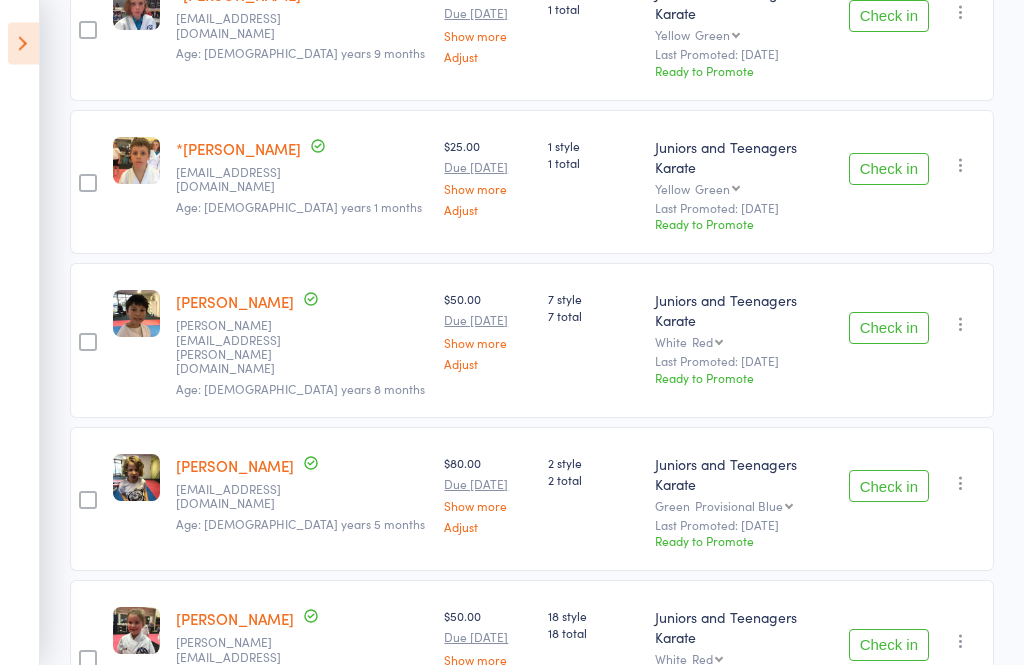 scroll, scrollTop: 1099, scrollLeft: 0, axis: vertical 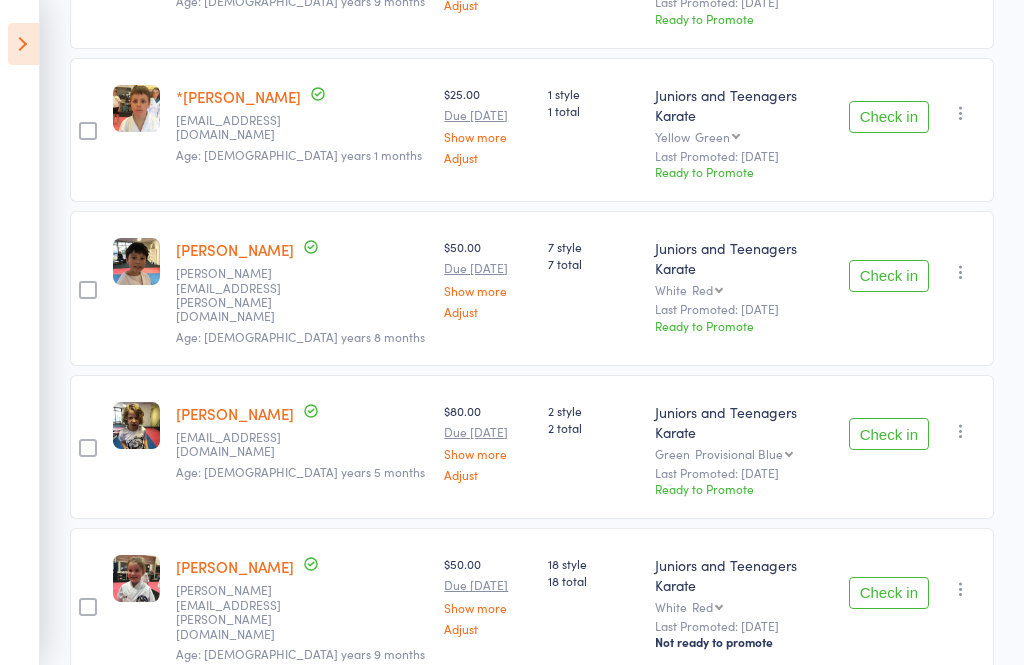 click at bounding box center [23, 44] 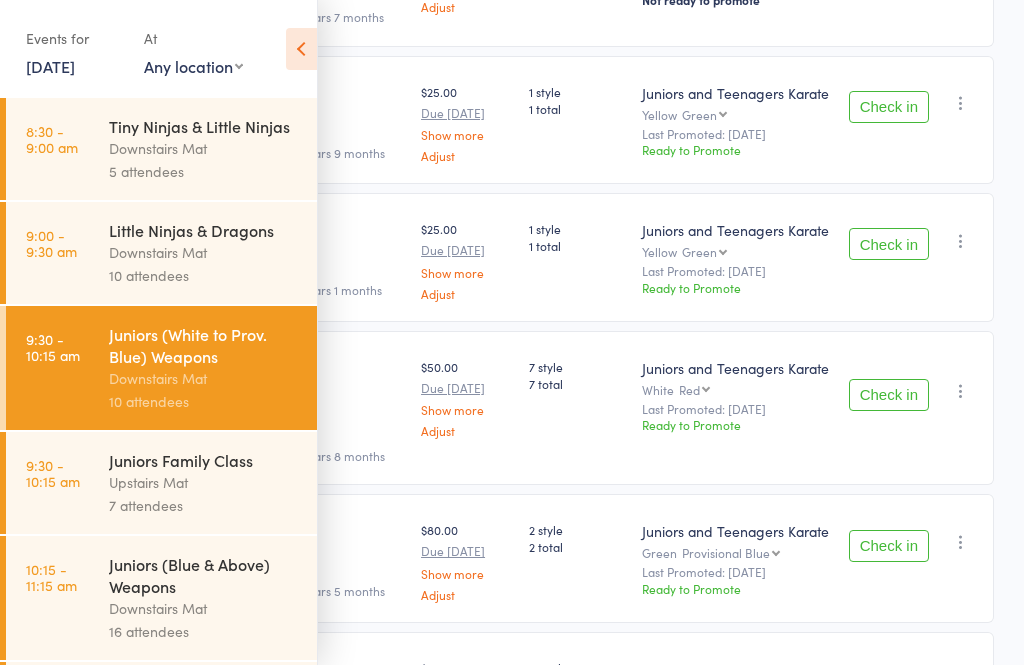 scroll, scrollTop: 878, scrollLeft: 0, axis: vertical 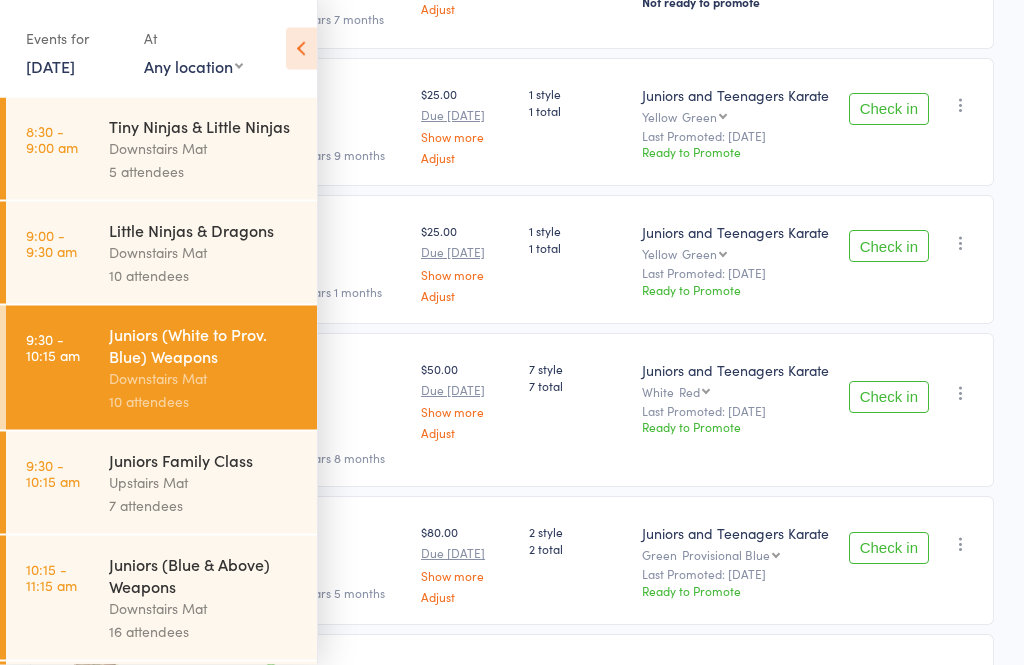 click on "10 attendees" at bounding box center (204, 275) 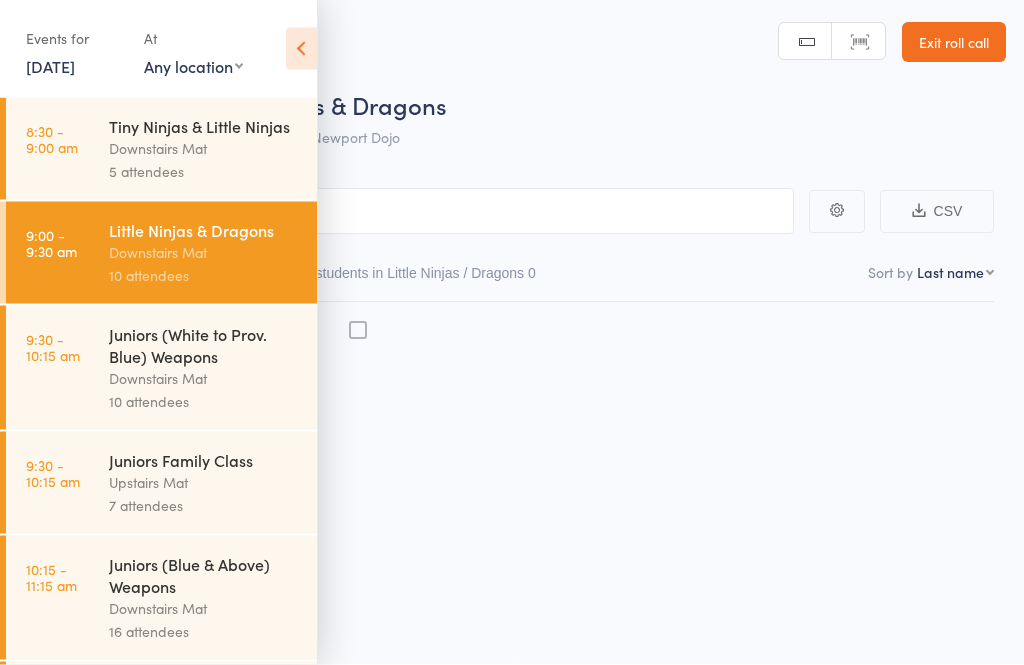 scroll, scrollTop: 14, scrollLeft: 0, axis: vertical 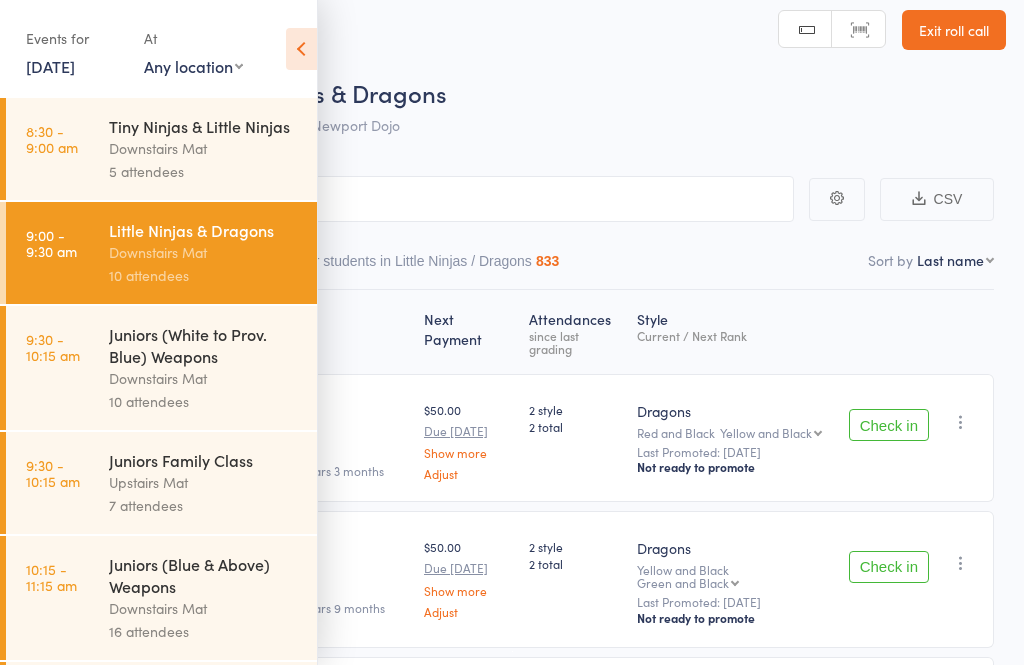 click on "[DATE]" at bounding box center (50, 66) 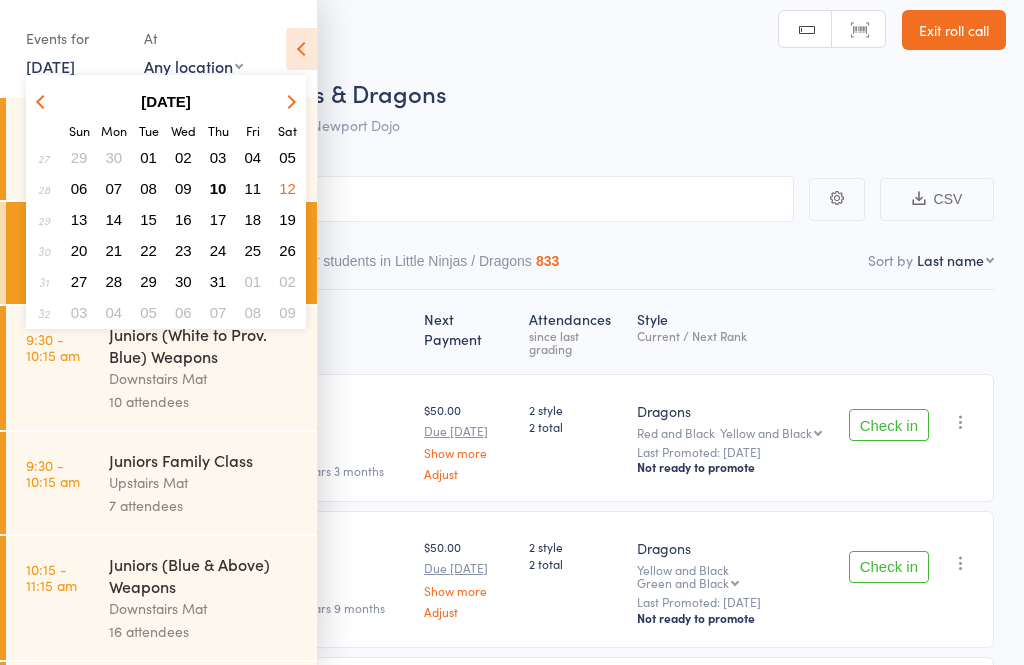 click on "10" at bounding box center (218, 188) 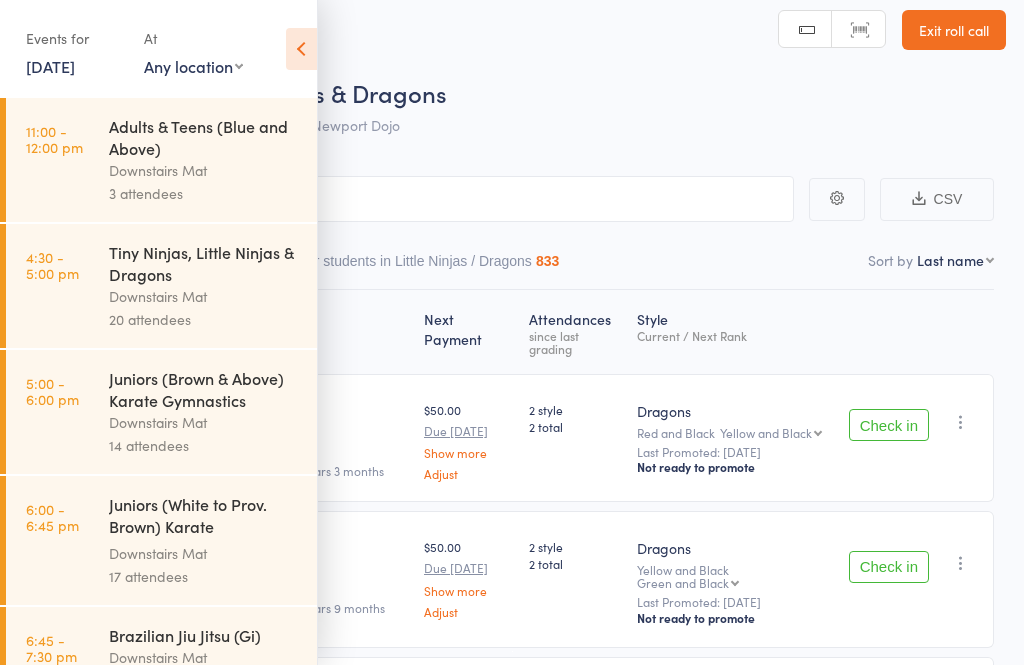 click on "Tiny Ninjas, Little Ninjas & Dragons" at bounding box center (204, 263) 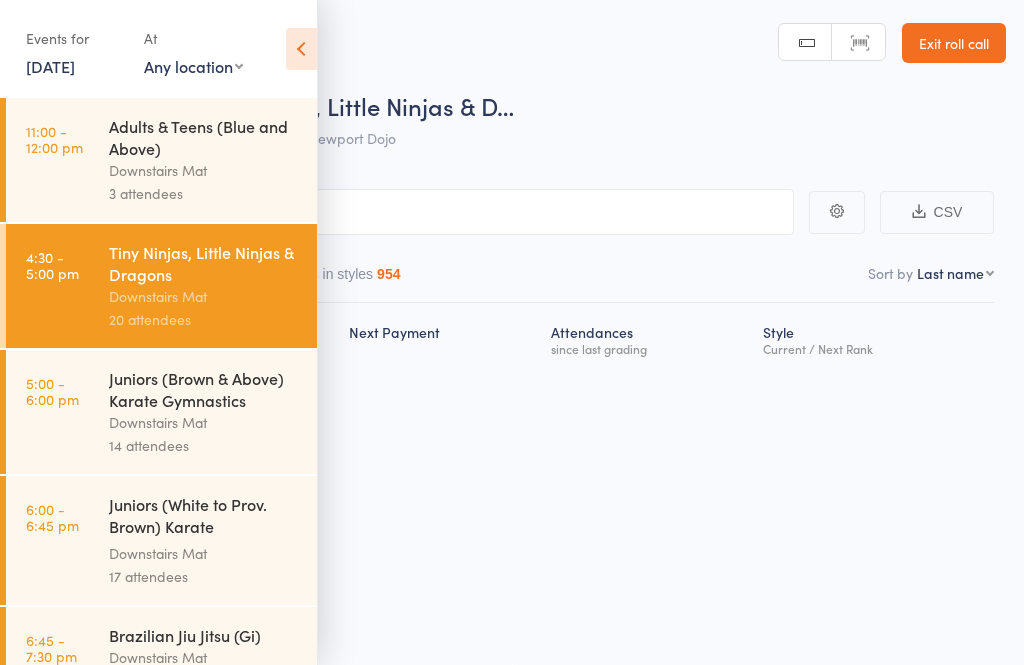 click on "Events for [DATE] [DATE]
[DATE]
Sun Mon Tue Wed Thu Fri Sat
27
29
30
01
02
03
04
05
28
06
07
08
09
10
11
12
29
13
14
15
16
17
18
19
30
20
21
22
23
24
25
26
31
27
28
29
30
31
01
02" at bounding box center (158, 50) 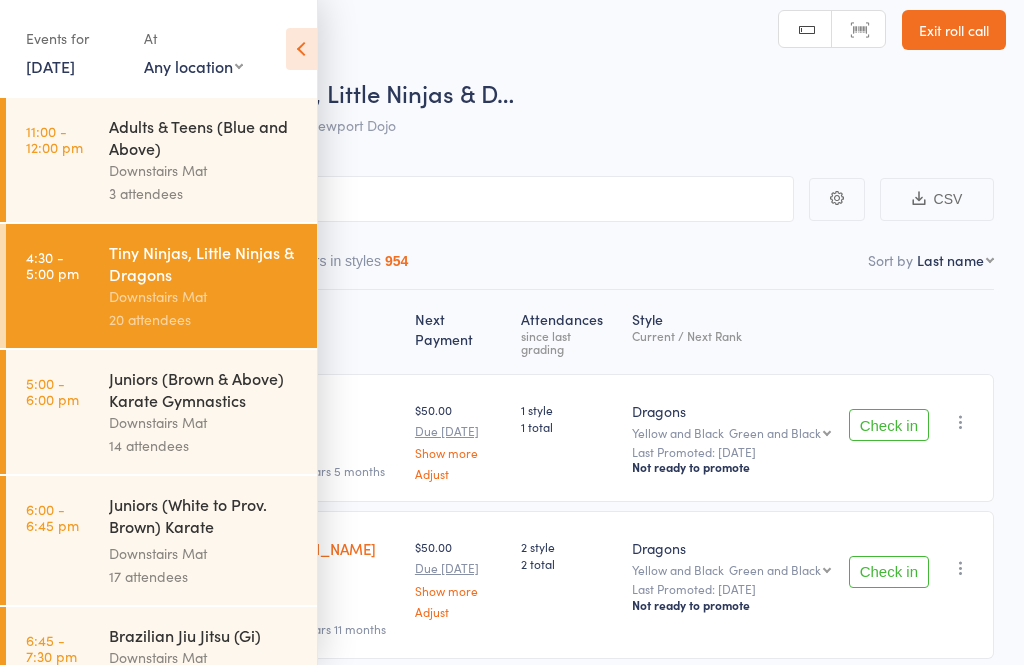 click at bounding box center [301, 49] 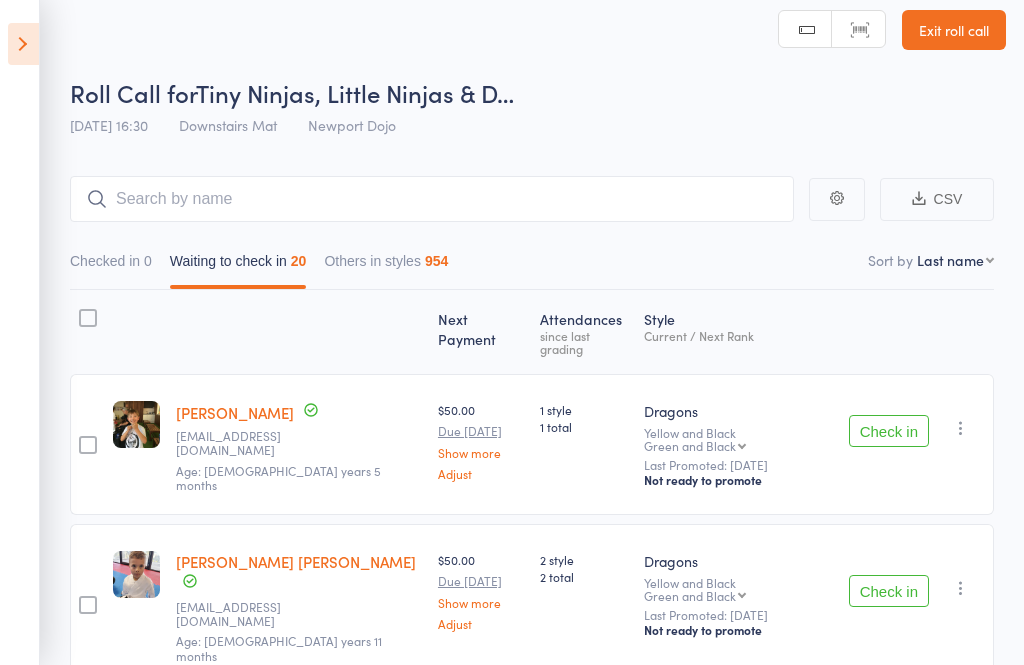 click at bounding box center [23, 44] 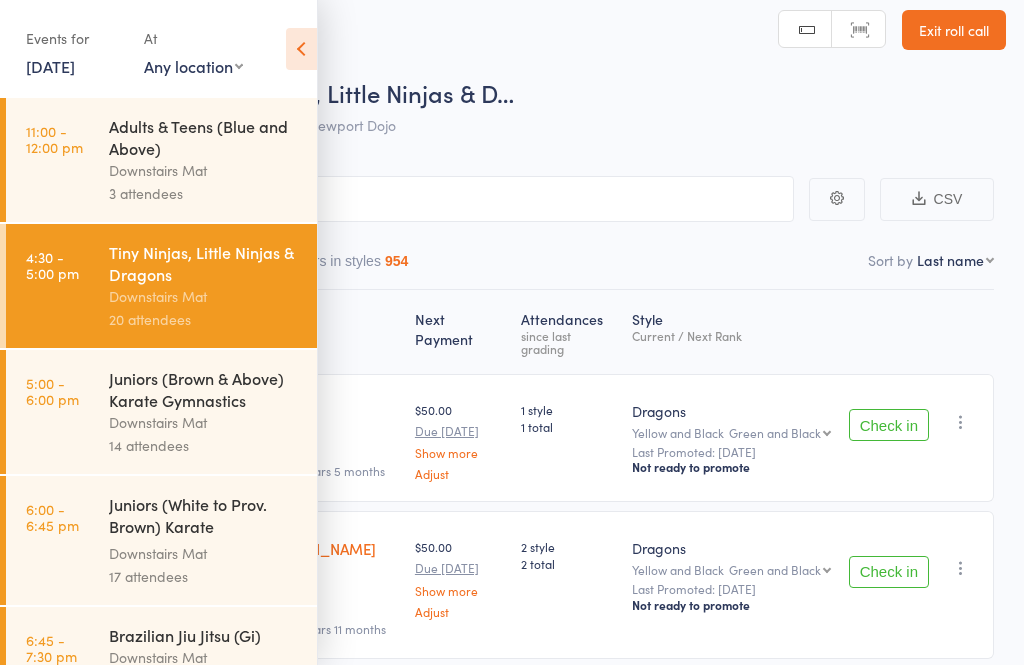 click on "[DATE]" at bounding box center [50, 66] 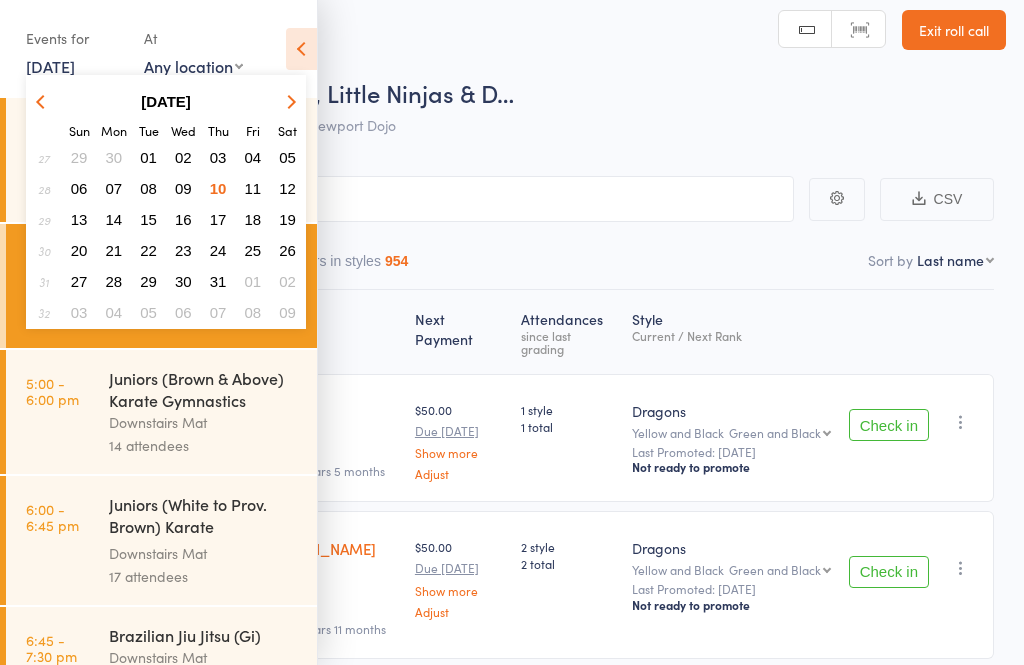 click on "11" at bounding box center (253, 188) 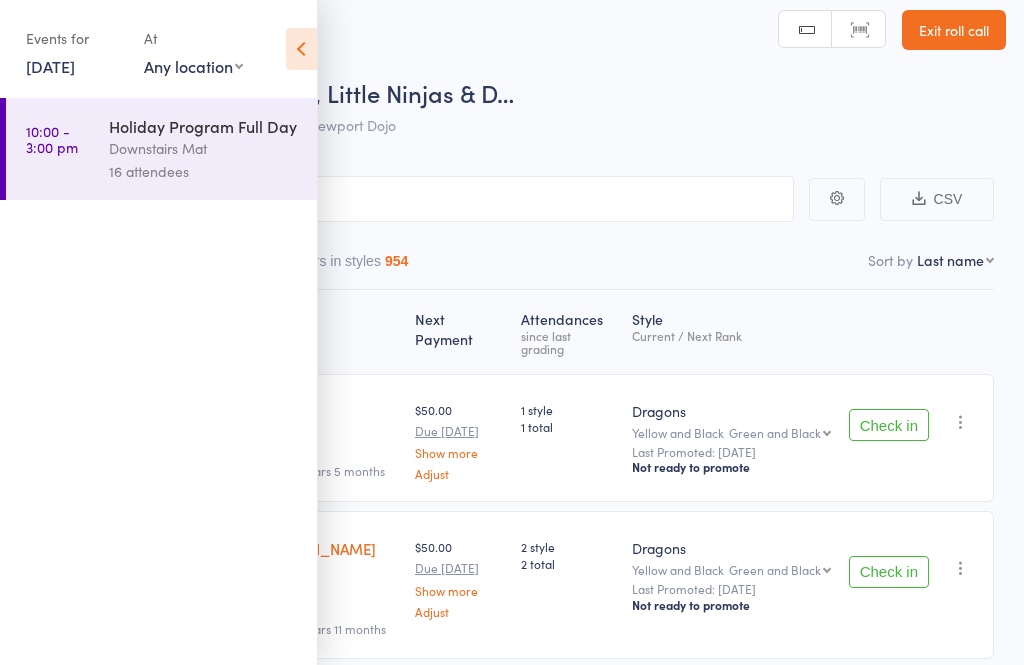 click on "Downstairs Mat" at bounding box center [204, 148] 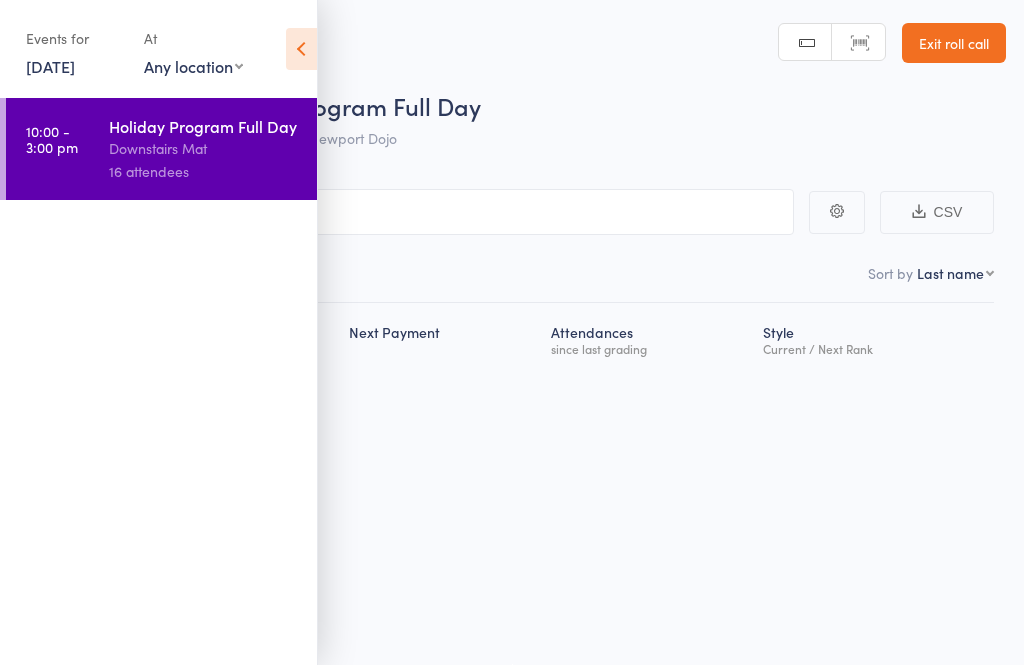 click at bounding box center [301, 49] 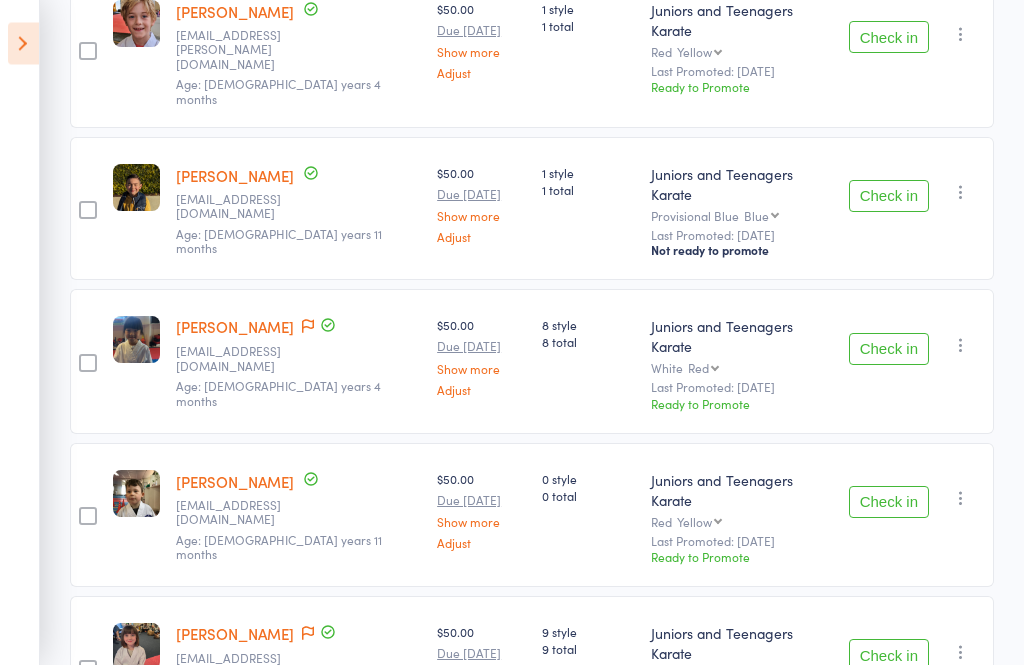 scroll, scrollTop: 0, scrollLeft: 0, axis: both 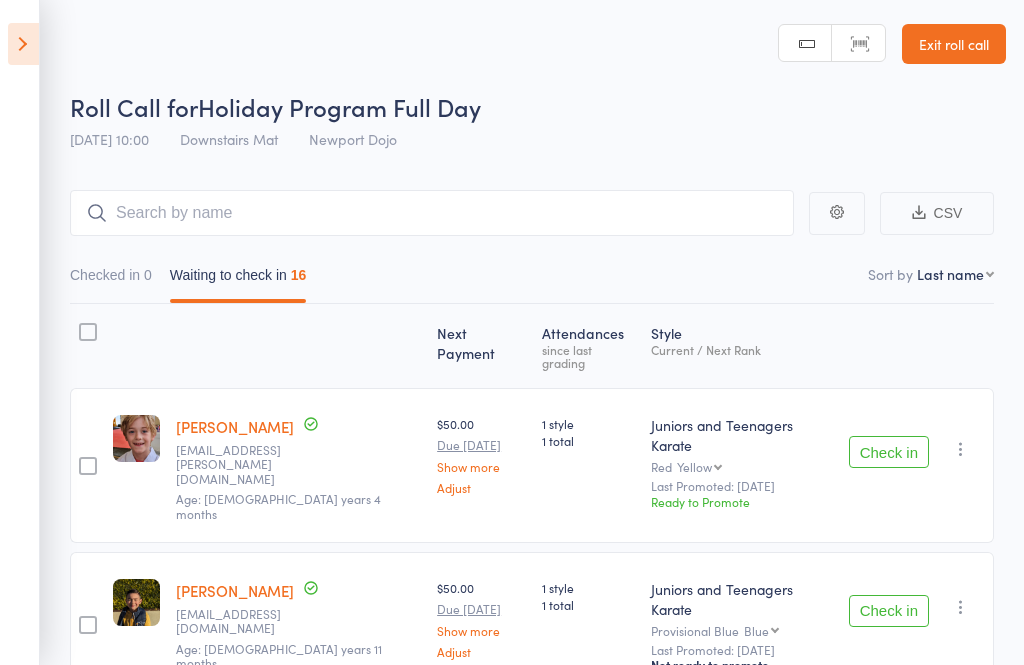 click at bounding box center [23, 44] 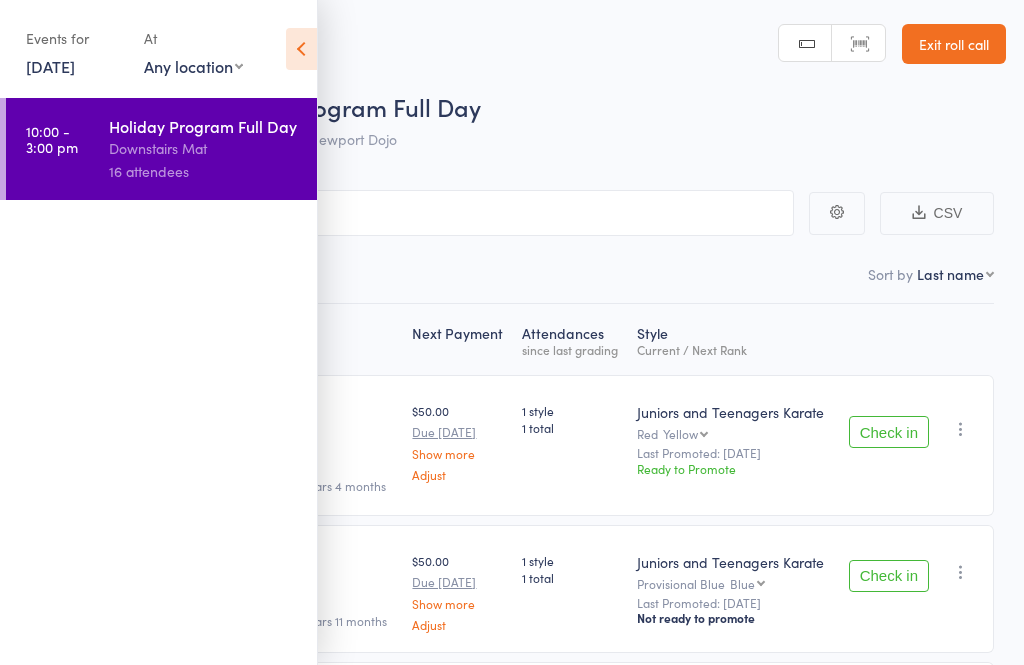 click on "[DATE]" at bounding box center [50, 66] 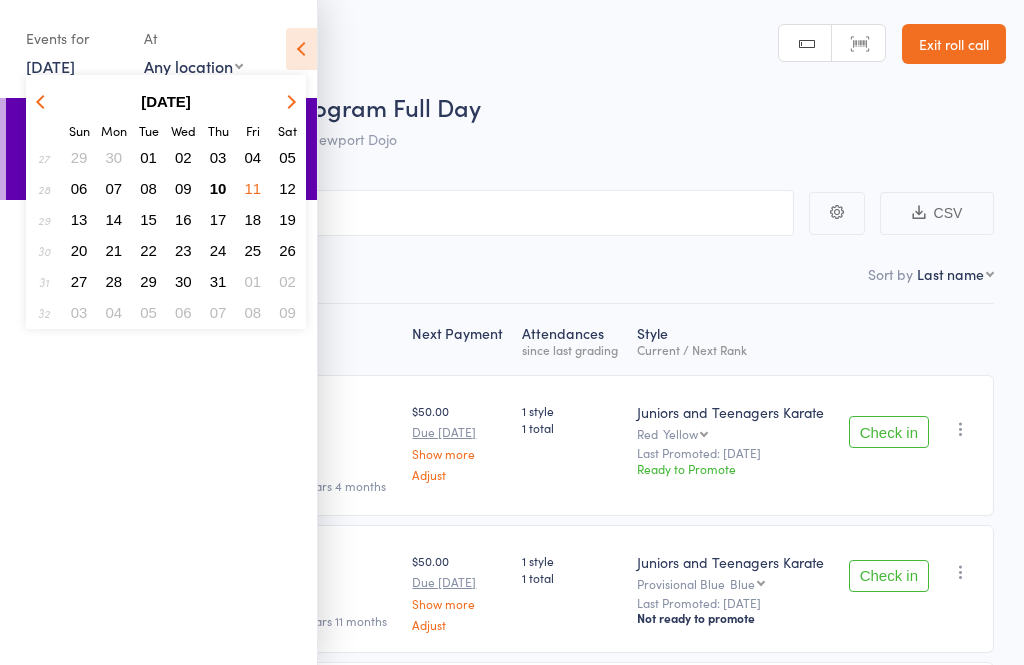 click on "03" at bounding box center [218, 157] 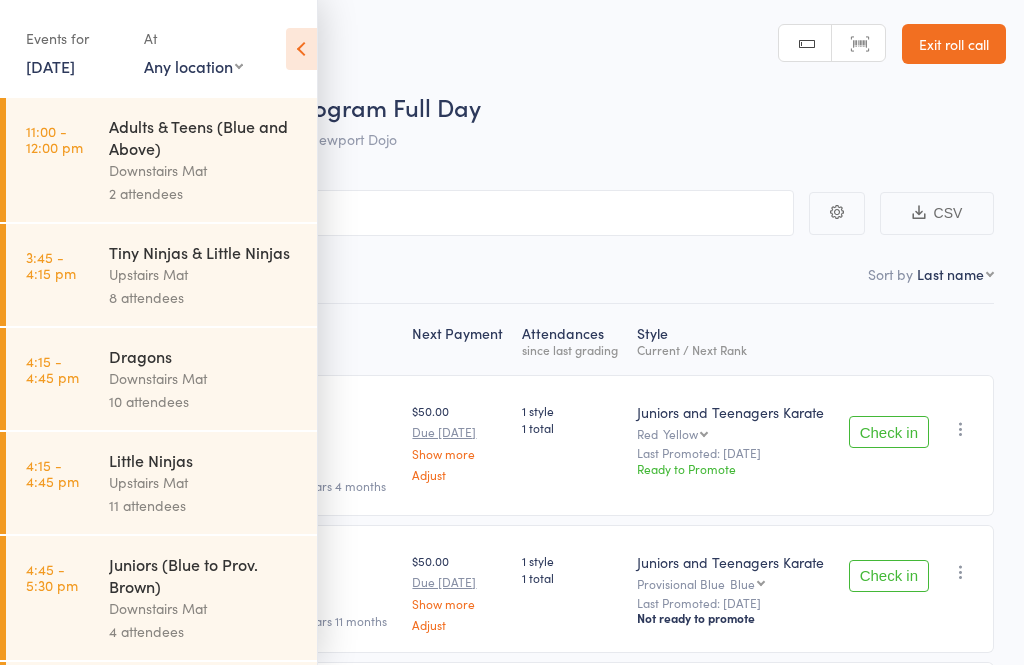 click on "Upstairs Mat" at bounding box center (204, 274) 